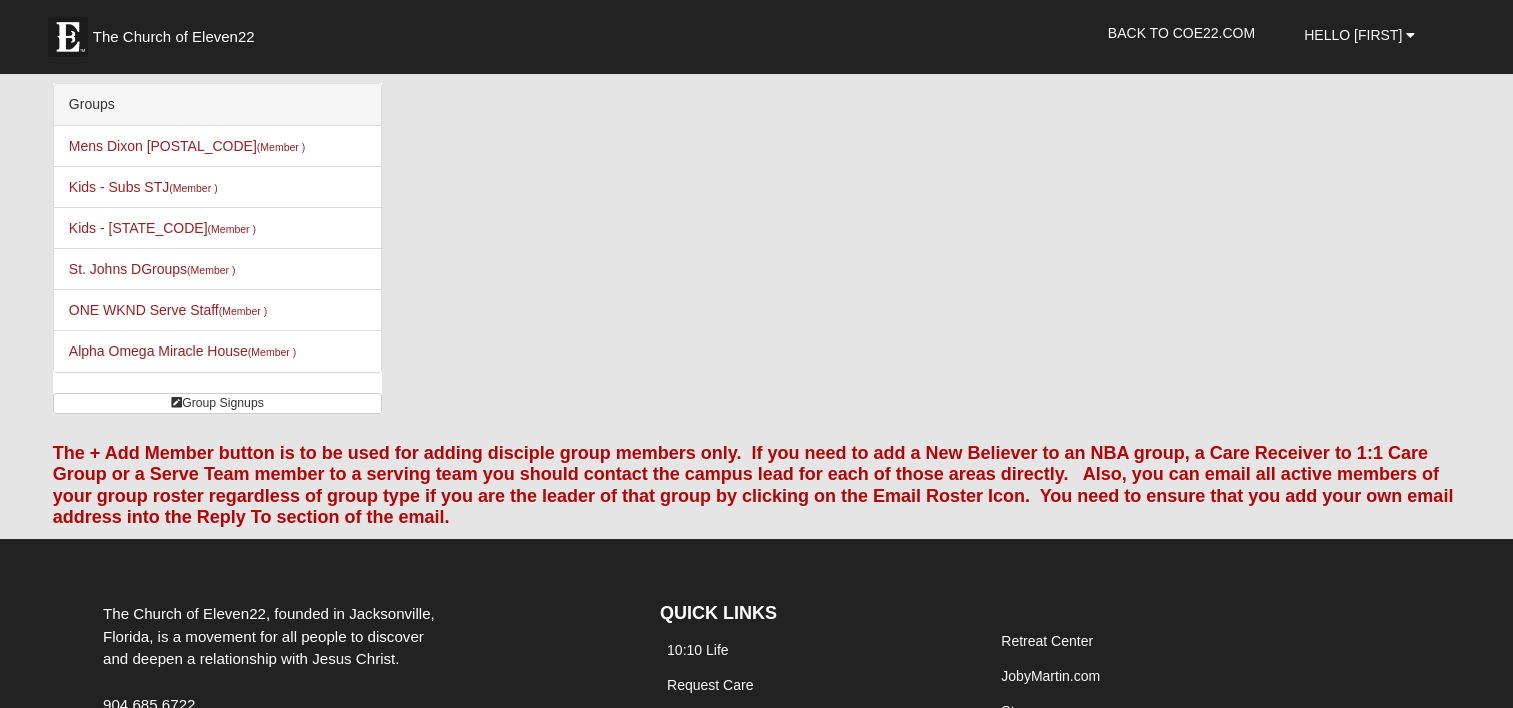 scroll, scrollTop: 0, scrollLeft: 0, axis: both 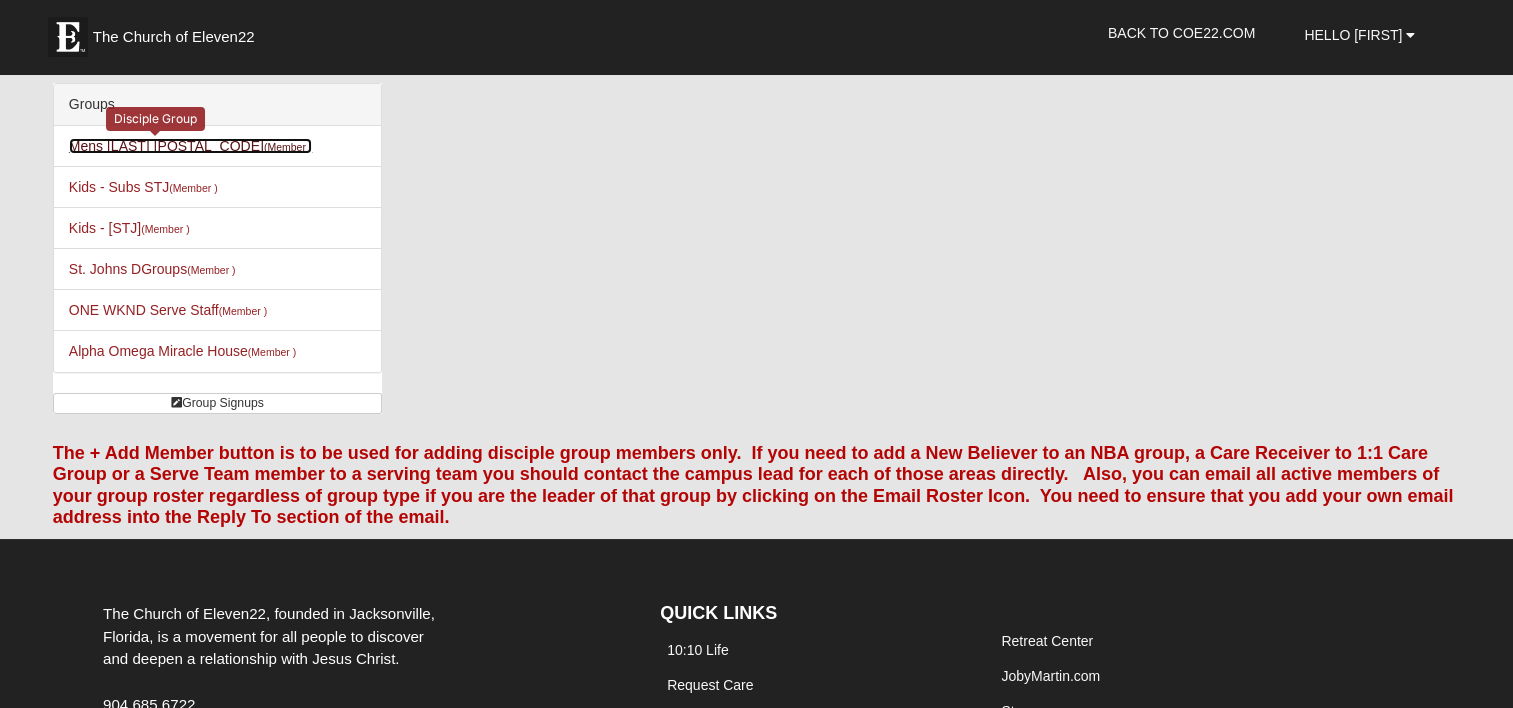 click on "Mens [LAST] [POSTAL_CODE]  (Member        )" at bounding box center (190, 146) 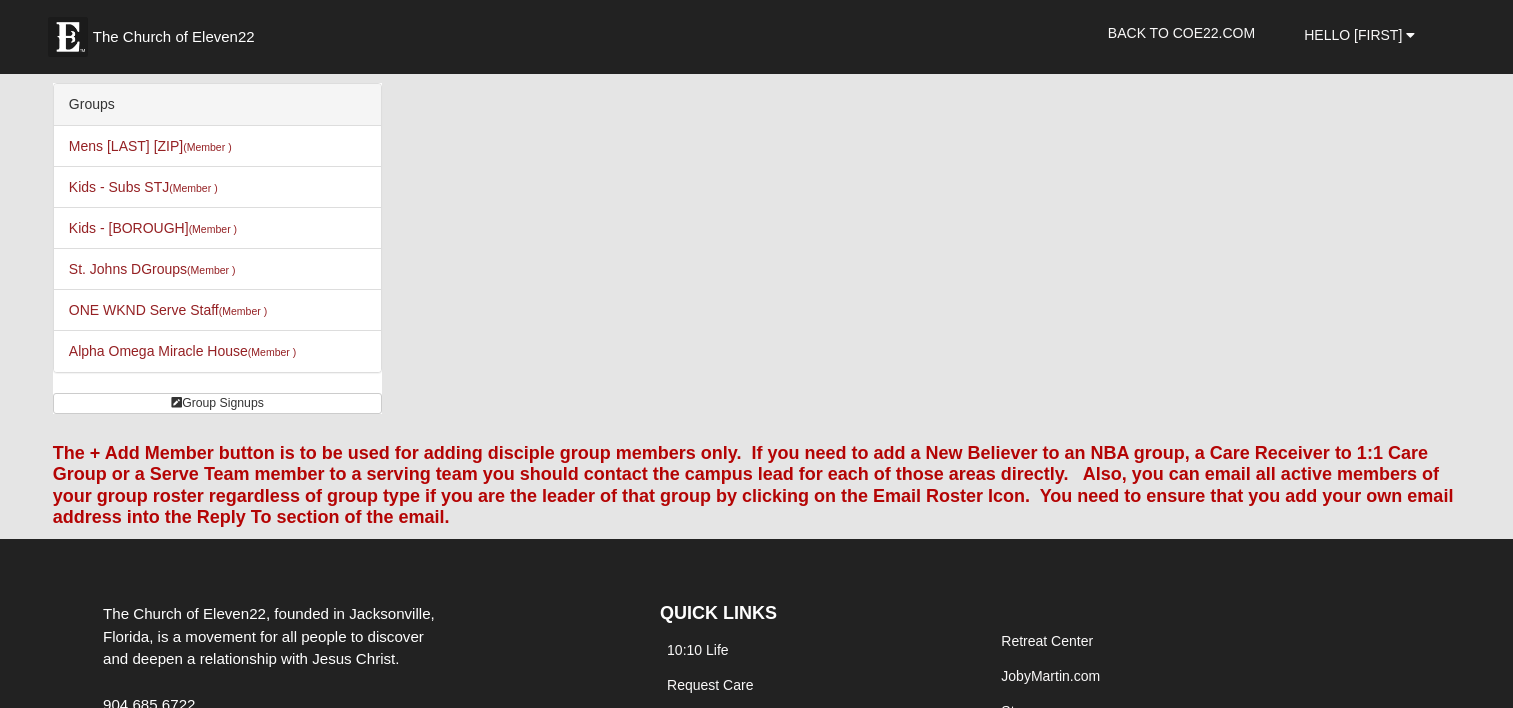 scroll, scrollTop: 0, scrollLeft: 0, axis: both 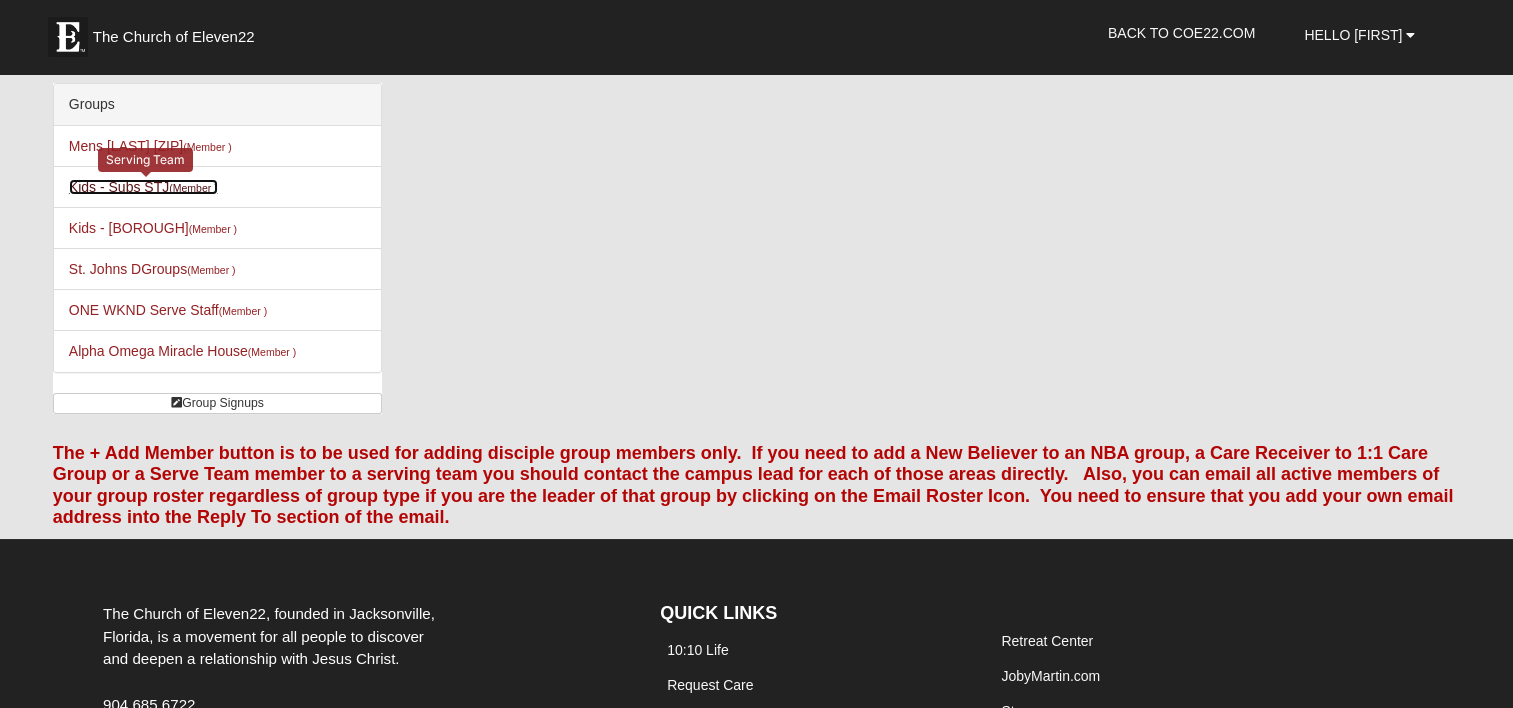 click on "Kids - Subs STJ  (Member        )" at bounding box center (143, 187) 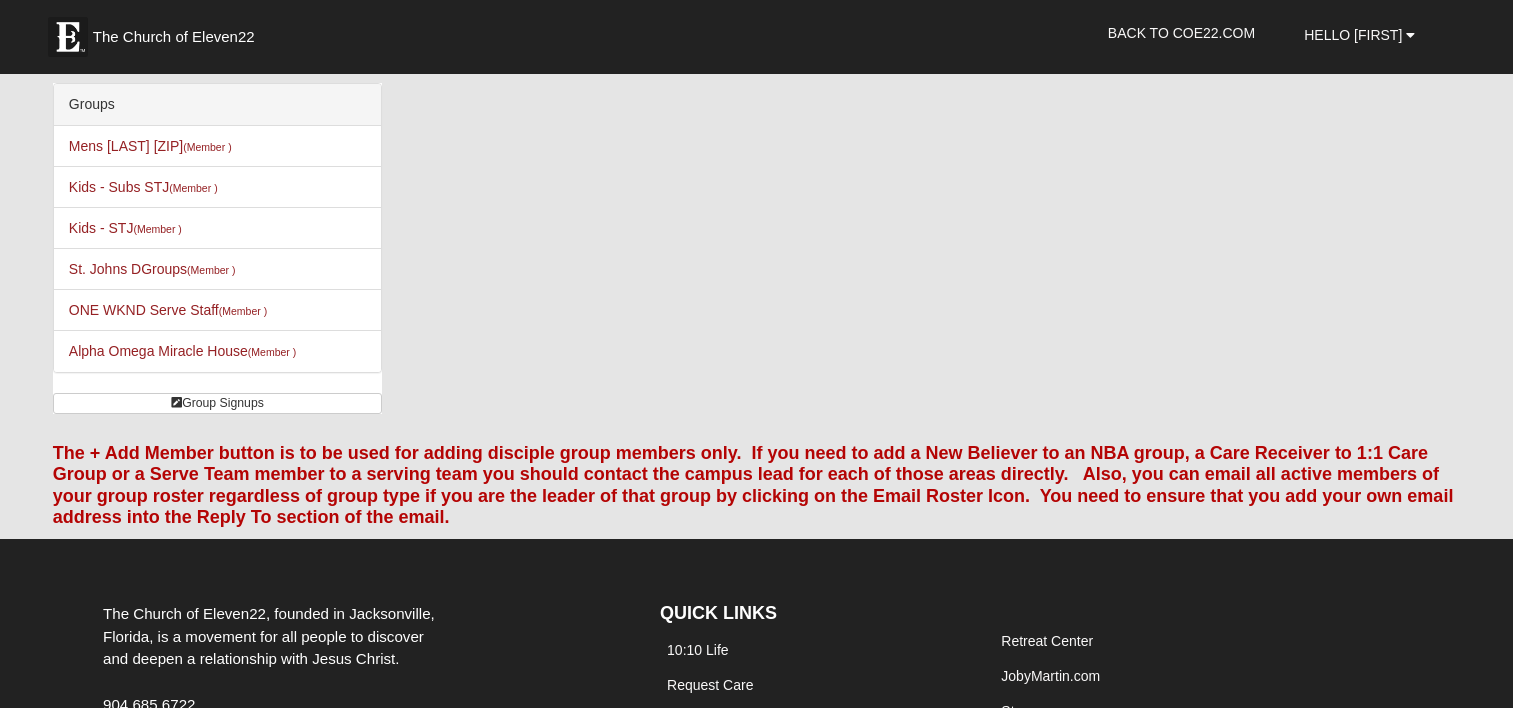 scroll, scrollTop: 0, scrollLeft: 0, axis: both 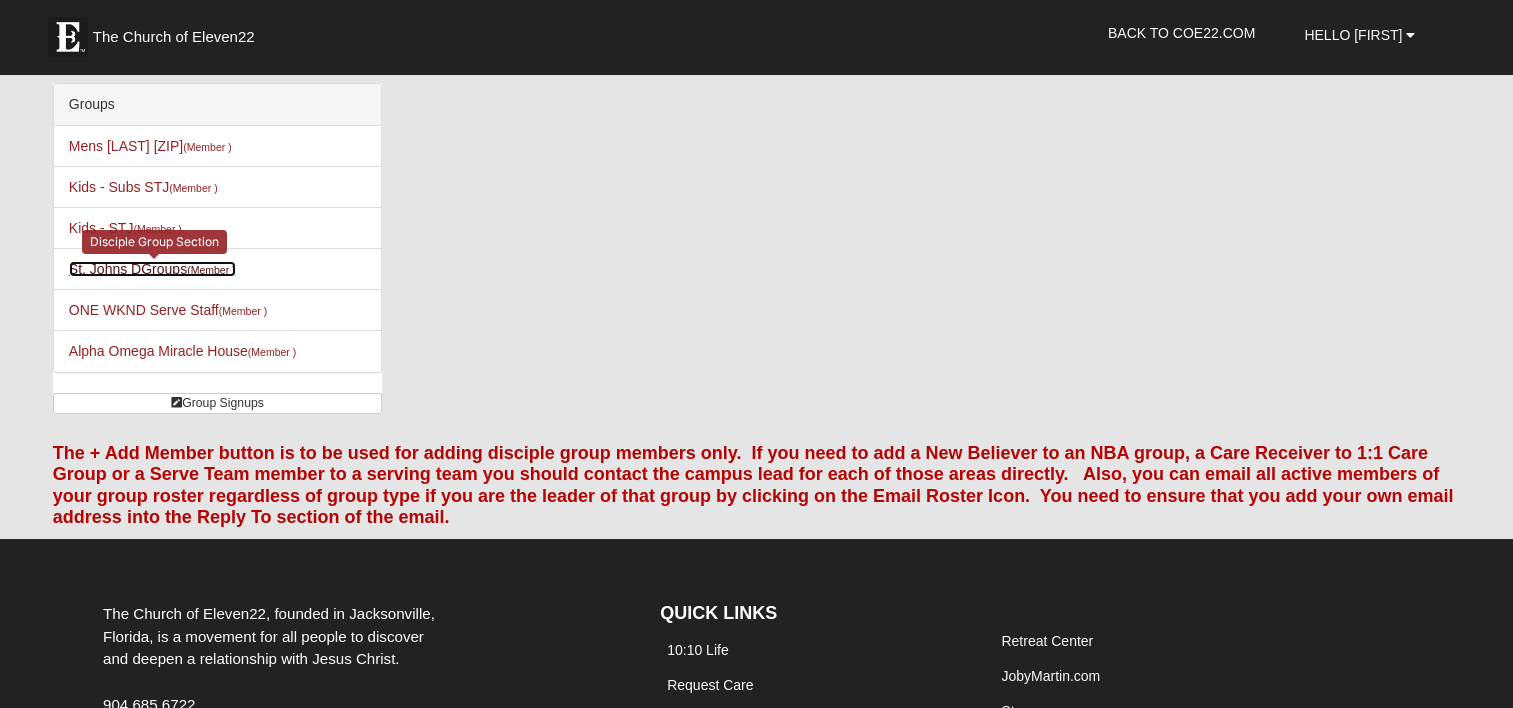 click on "St. Johns DGroups  (Member        )" at bounding box center [152, 269] 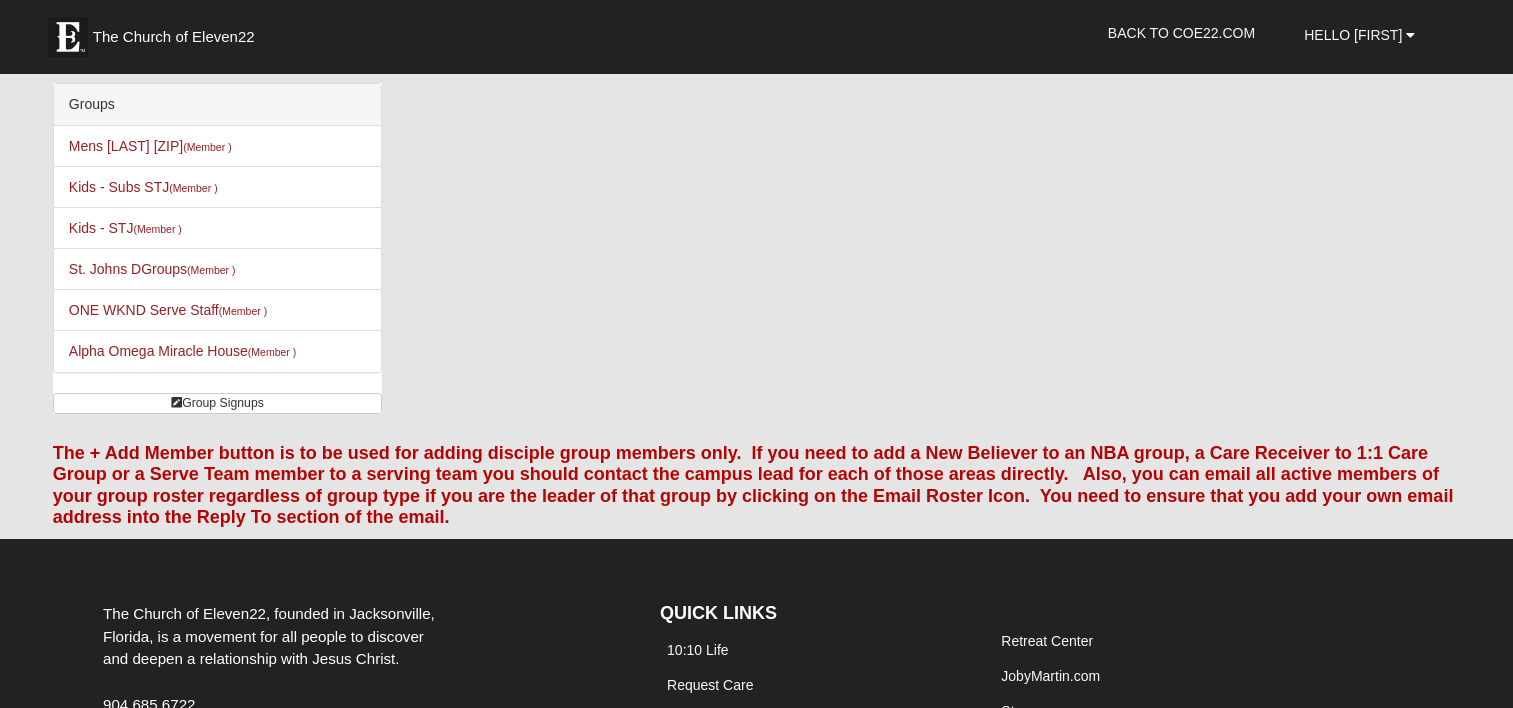 scroll, scrollTop: 0, scrollLeft: 0, axis: both 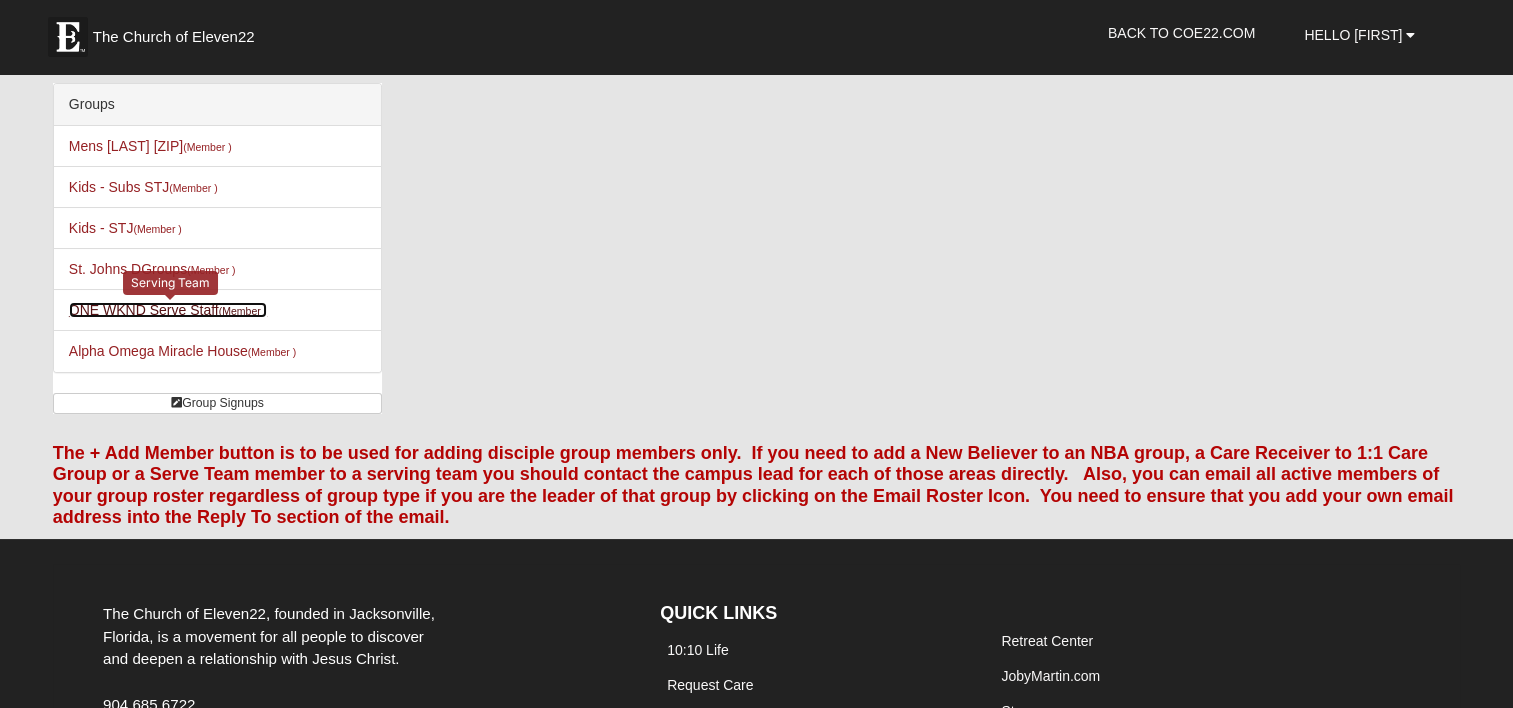 click on "ONE WKND Serve Staff  (Member        )" at bounding box center (168, 310) 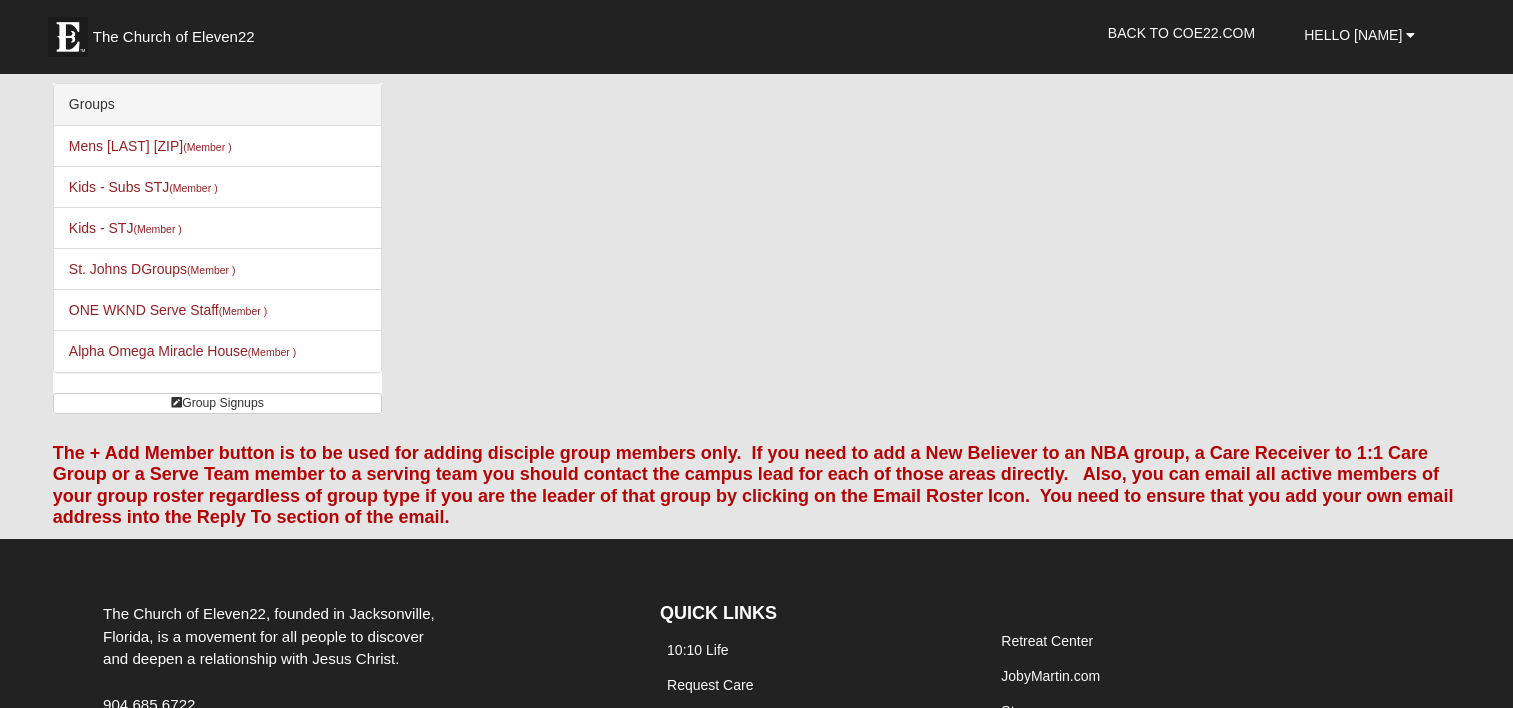 scroll, scrollTop: 0, scrollLeft: 0, axis: both 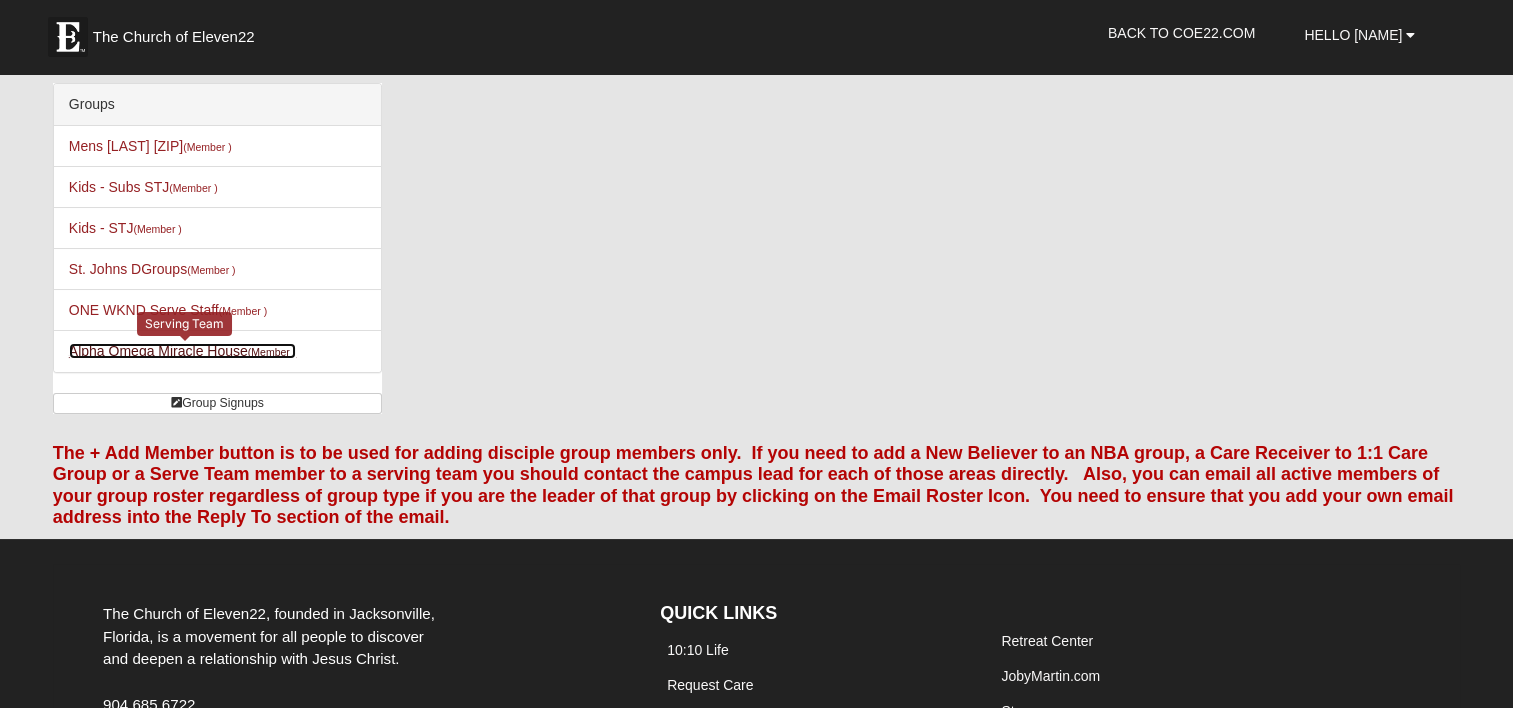 click on "Alpha Omega Miracle House  (Member        )" at bounding box center [182, 351] 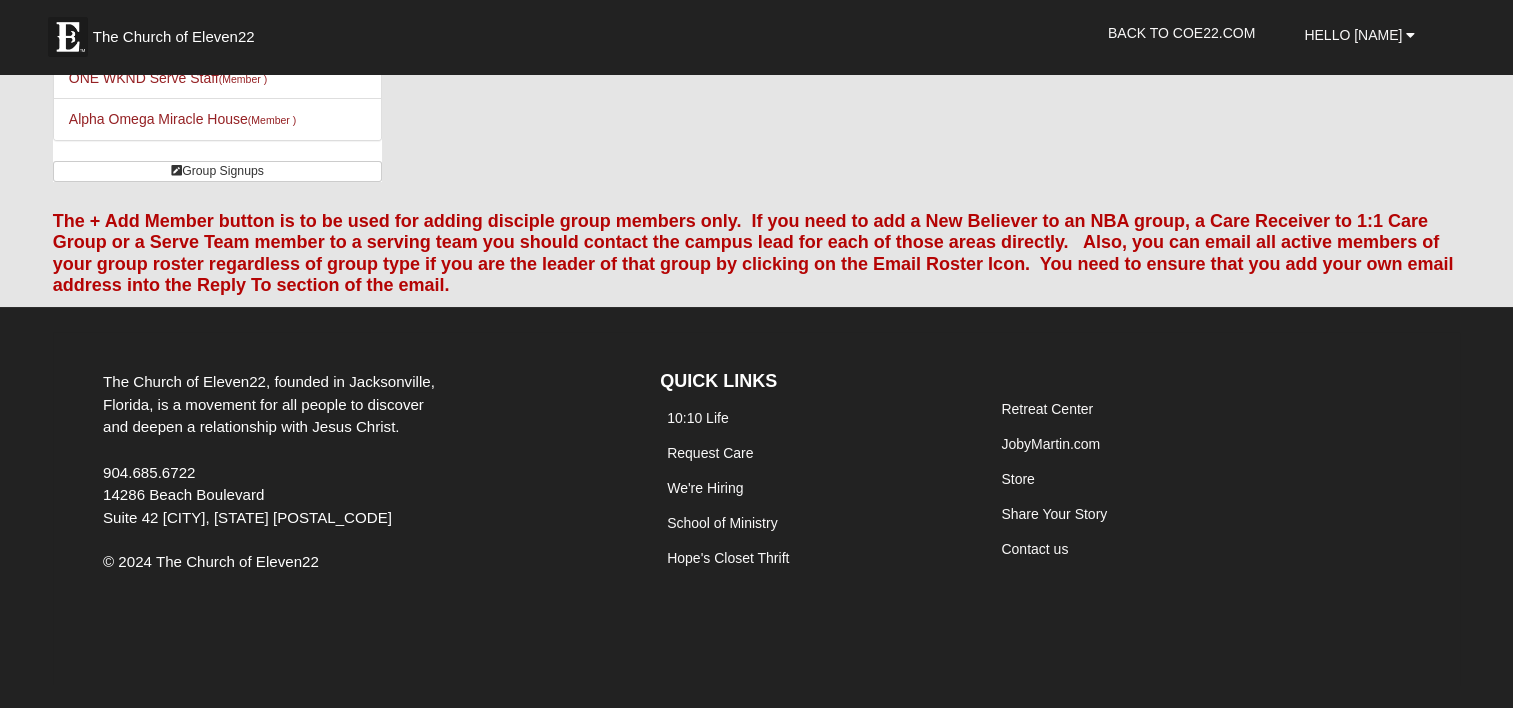 scroll, scrollTop: 0, scrollLeft: 0, axis: both 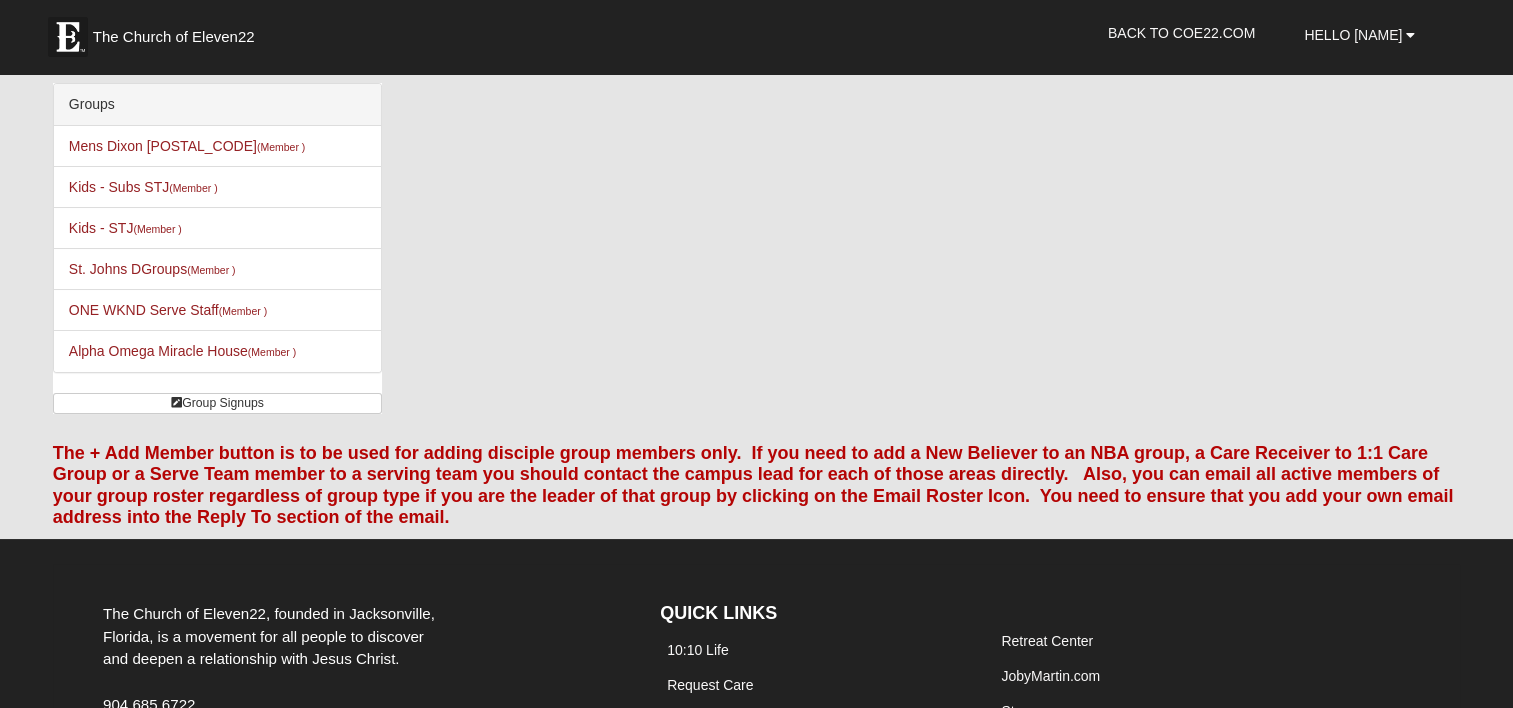 click on "Groups" at bounding box center (217, 105) 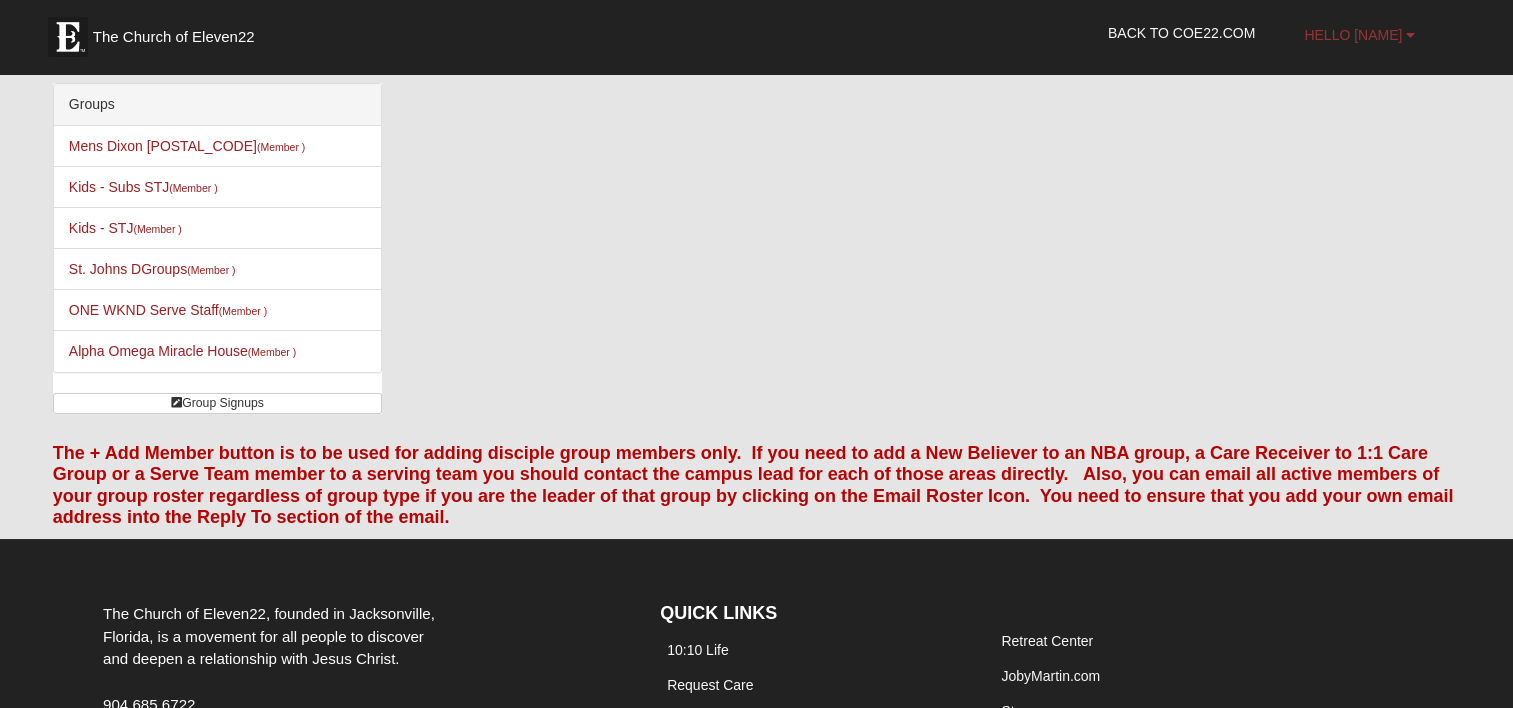 click on "Hello [NAME]" at bounding box center [1353, 35] 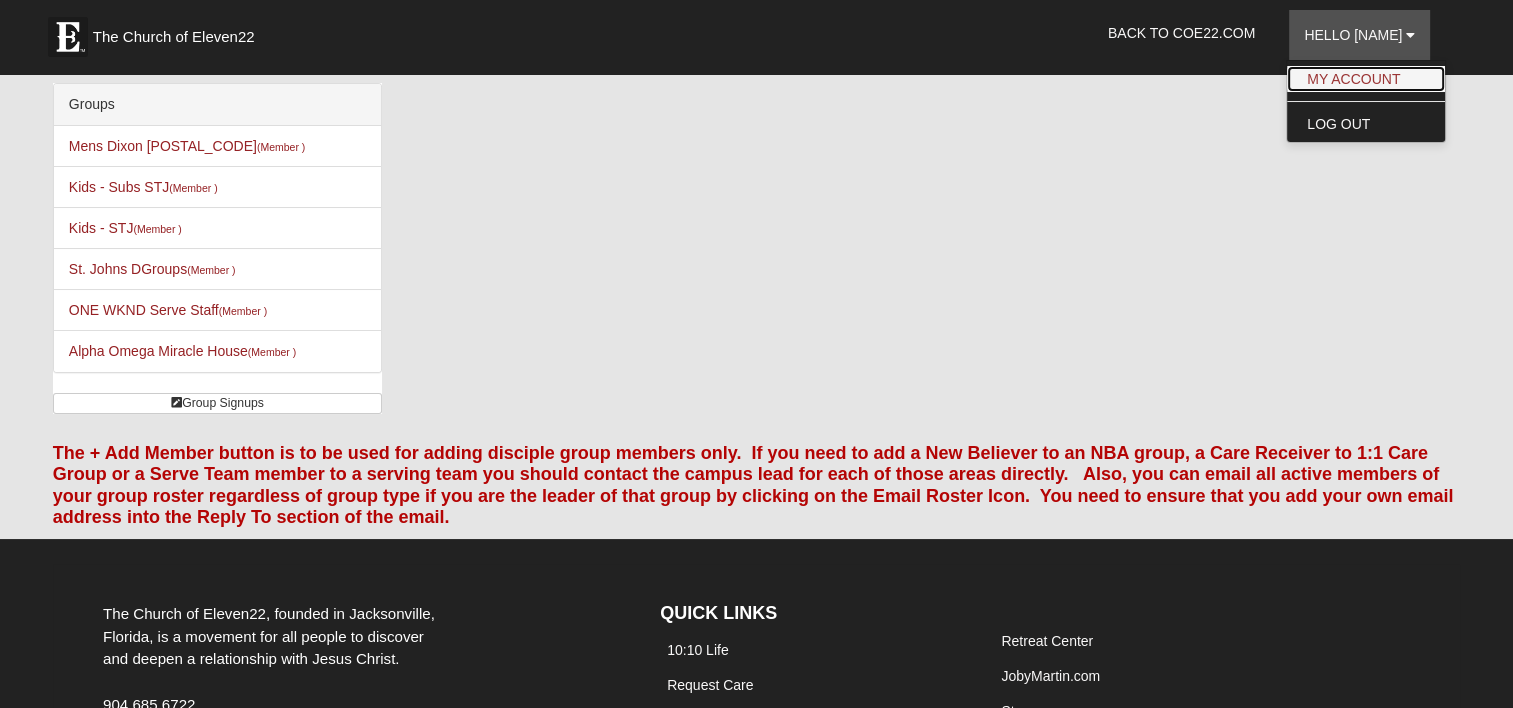click on "My Account" at bounding box center [1366, 79] 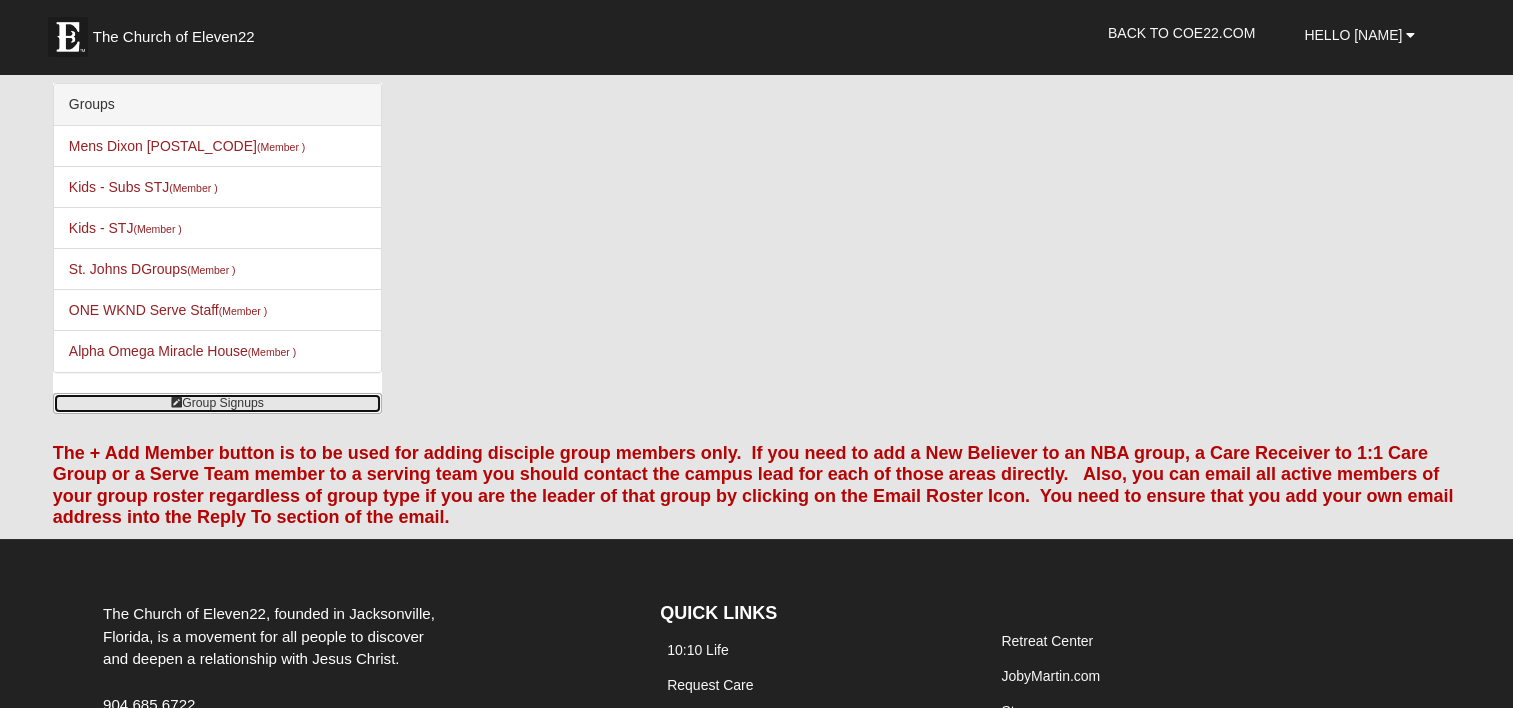 click on "Group Signups" at bounding box center (217, 403) 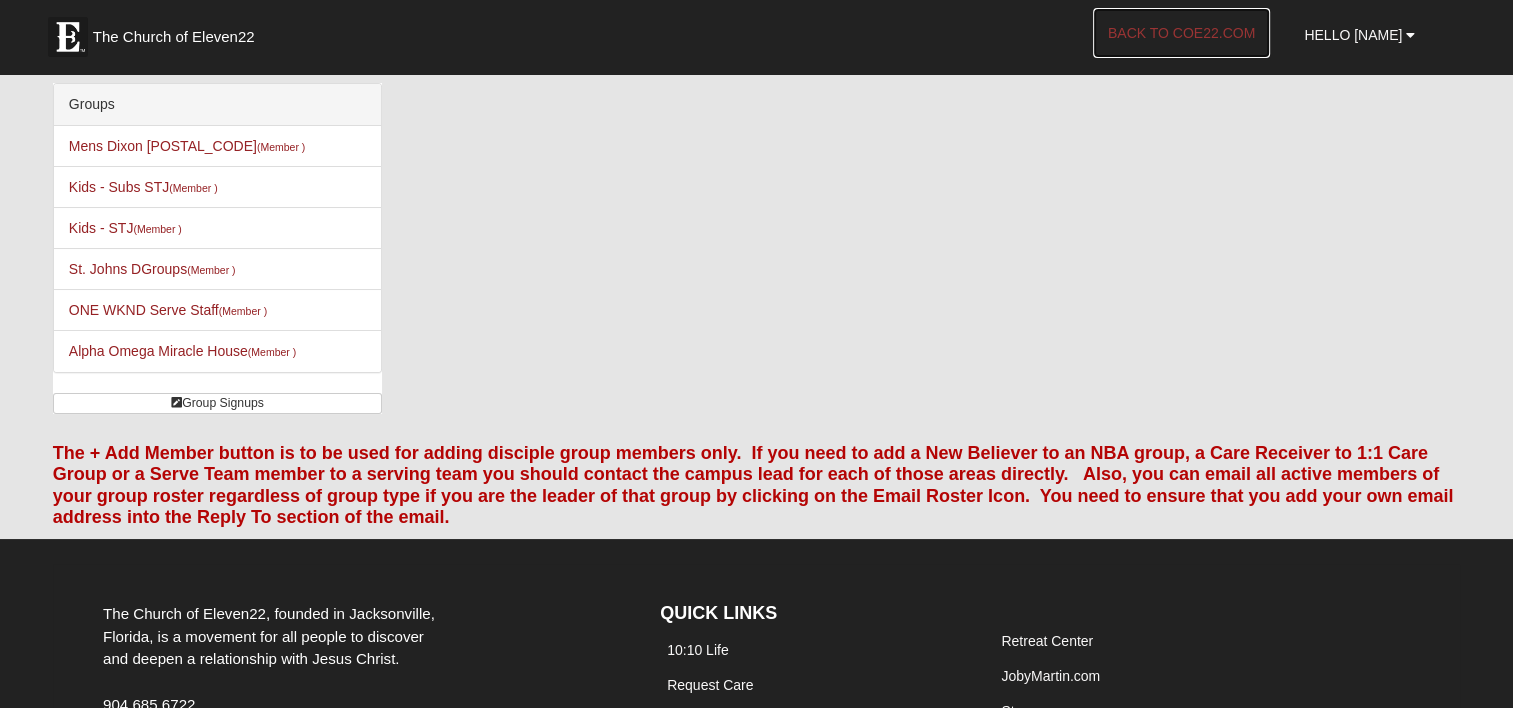 click on "Back to COE22.com" at bounding box center (1181, 33) 